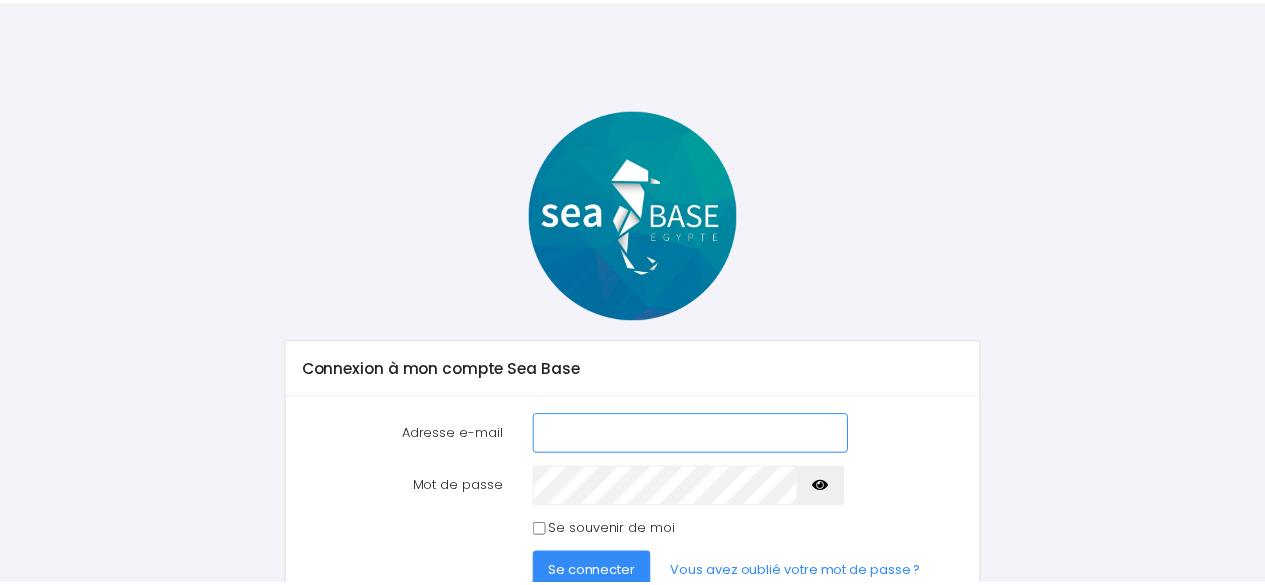scroll, scrollTop: 0, scrollLeft: 0, axis: both 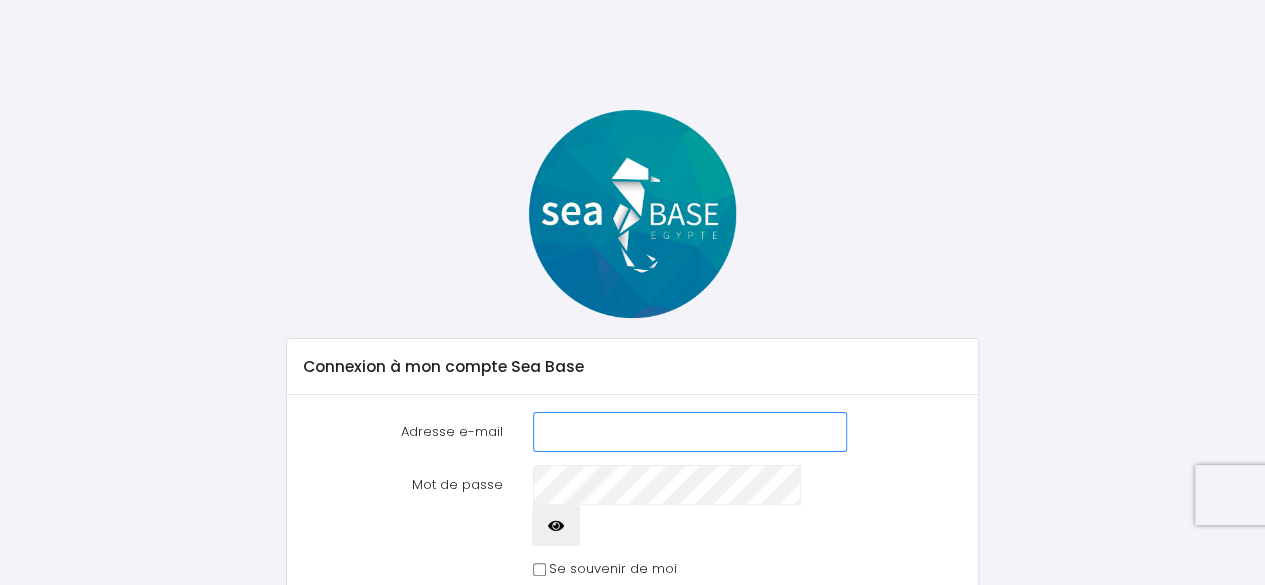 type on "cmasson055@gmail.com" 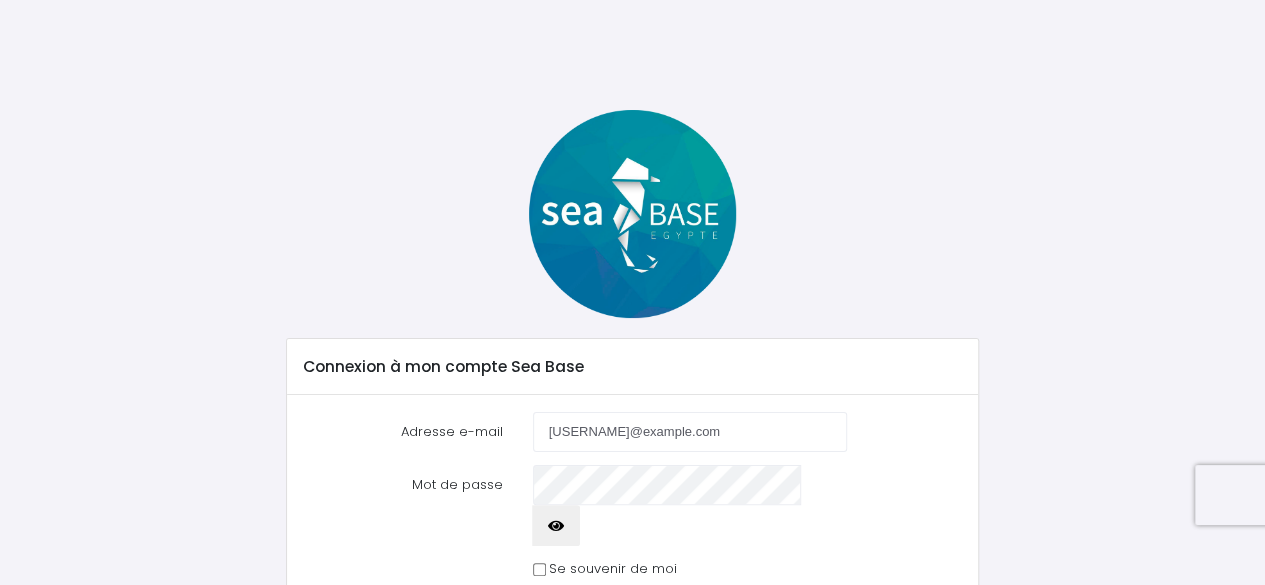 click on "Se souvenir de moi" at bounding box center (539, 569) 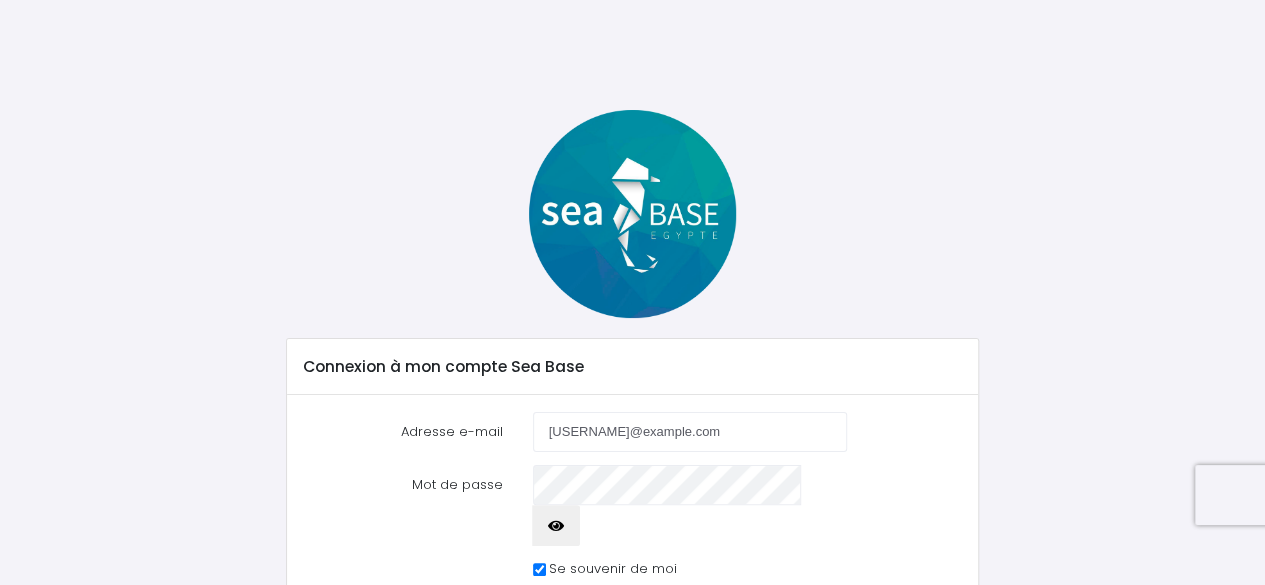click on "Se connecter" at bounding box center (593, 610) 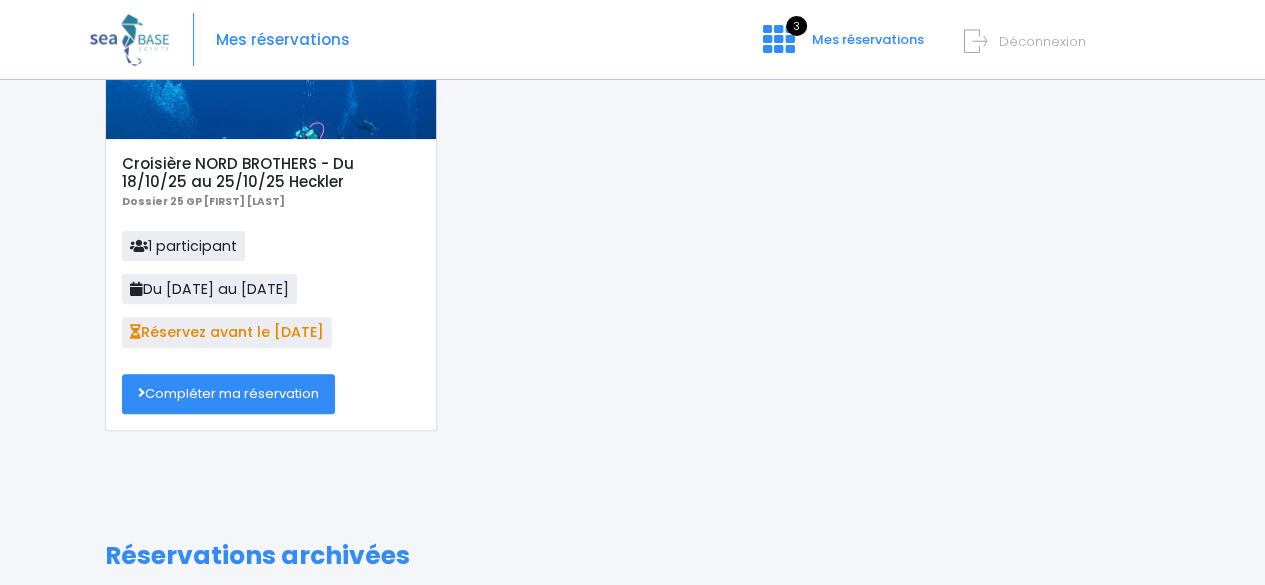scroll, scrollTop: 192, scrollLeft: 0, axis: vertical 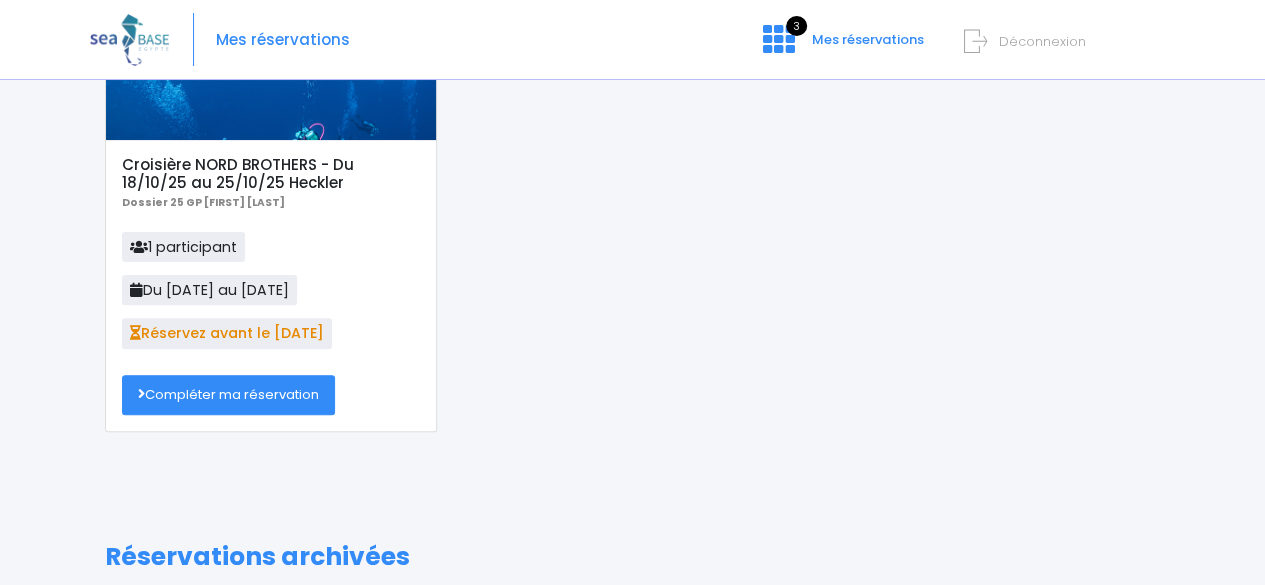 click on "Compléter ma réservation" at bounding box center (228, 395) 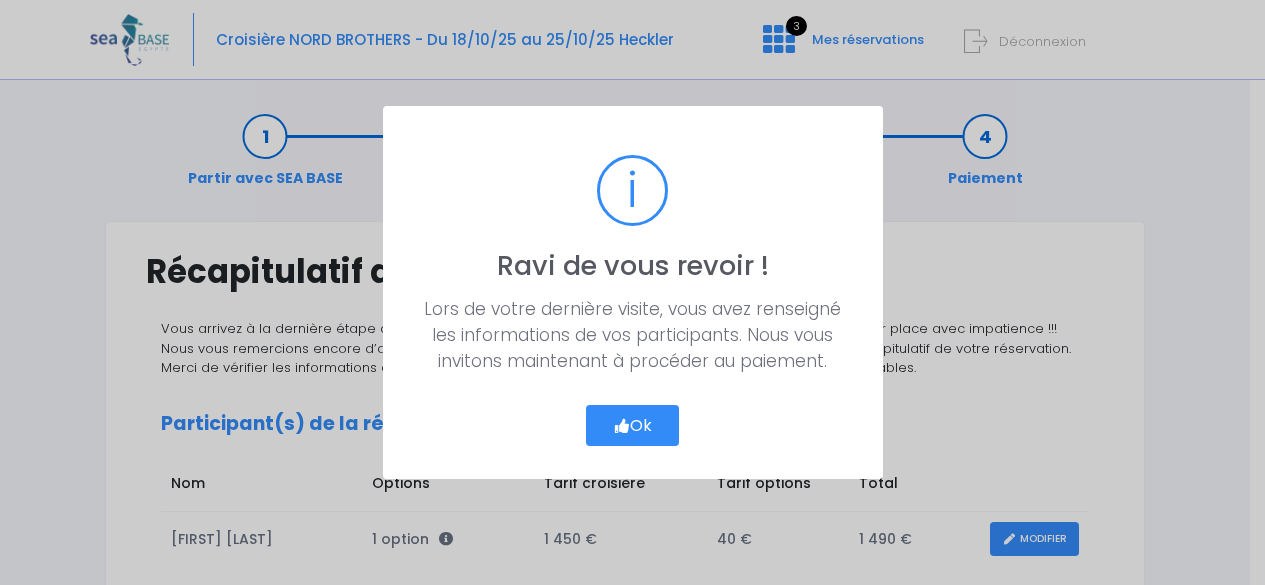 scroll, scrollTop: 0, scrollLeft: 0, axis: both 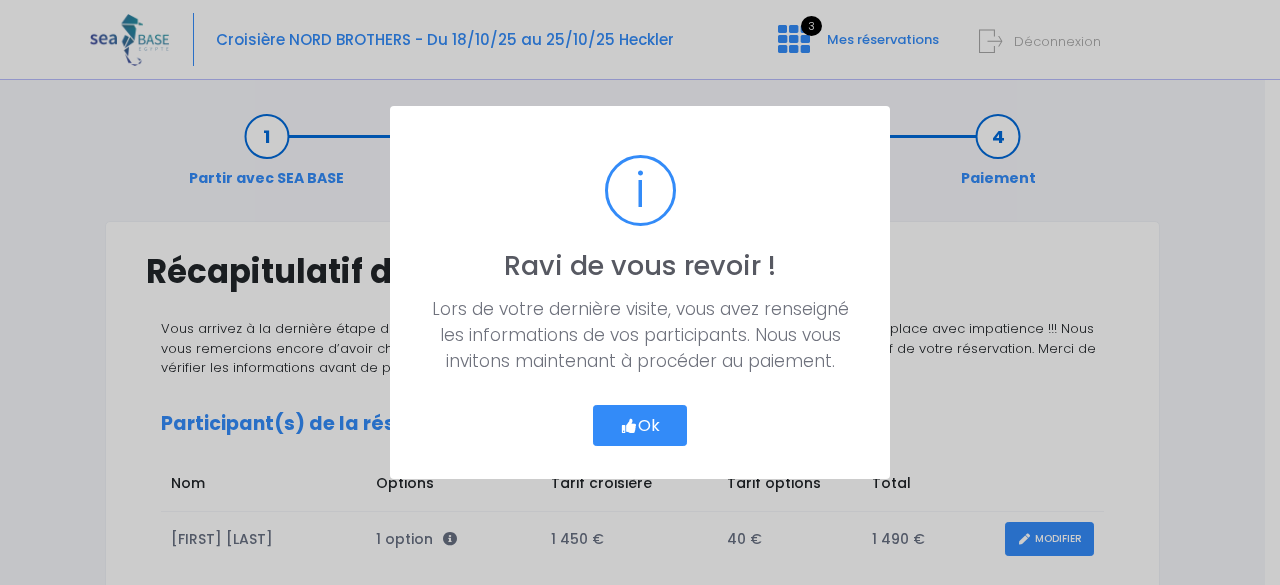 click on "Ok" at bounding box center [640, 426] 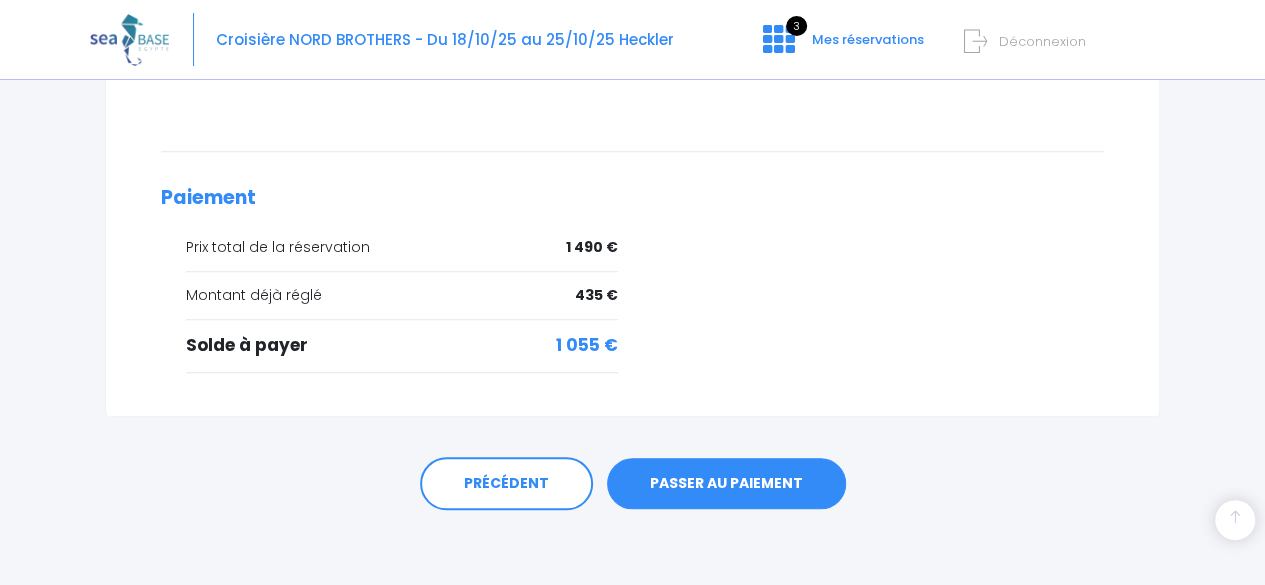 scroll, scrollTop: 816, scrollLeft: 0, axis: vertical 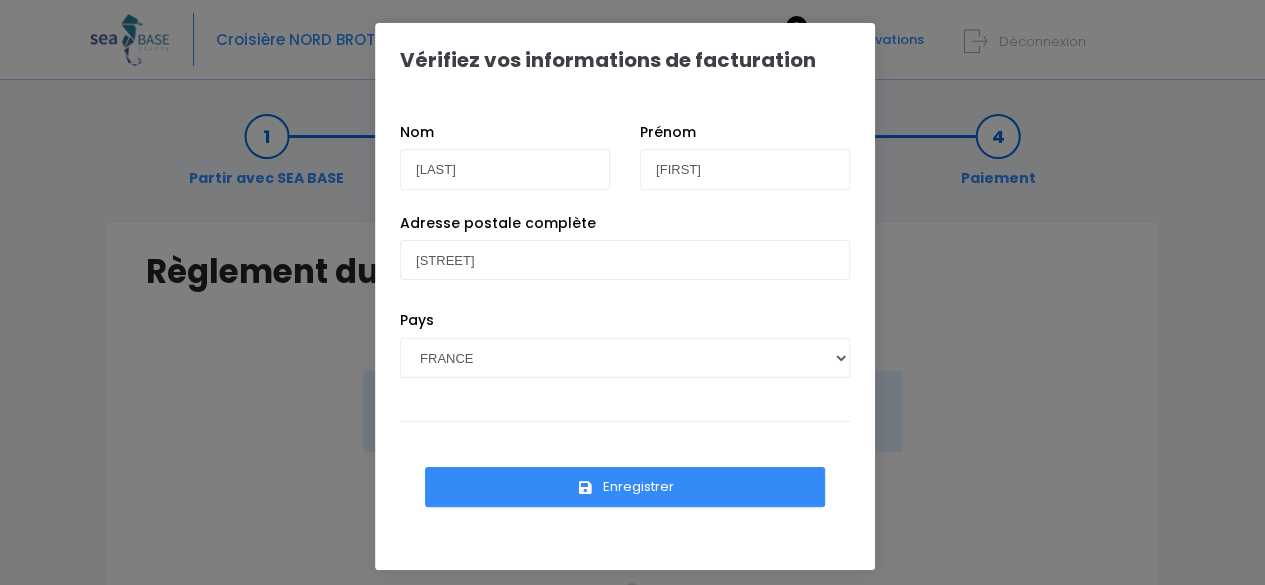 click on "Enregistrer" at bounding box center [625, 487] 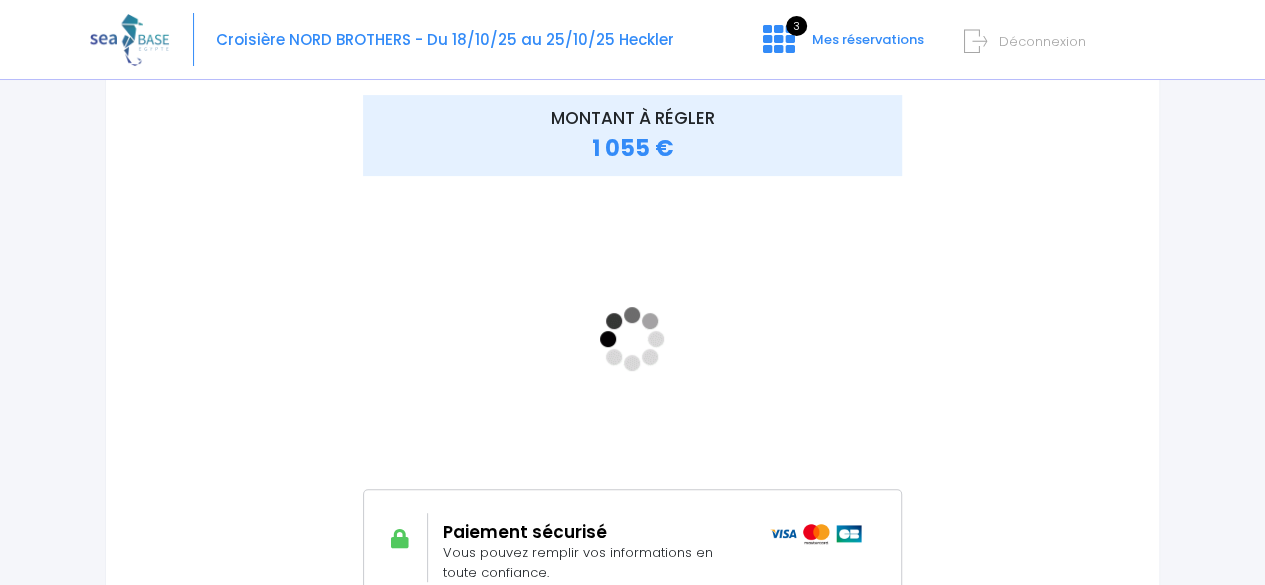scroll, scrollTop: 275, scrollLeft: 0, axis: vertical 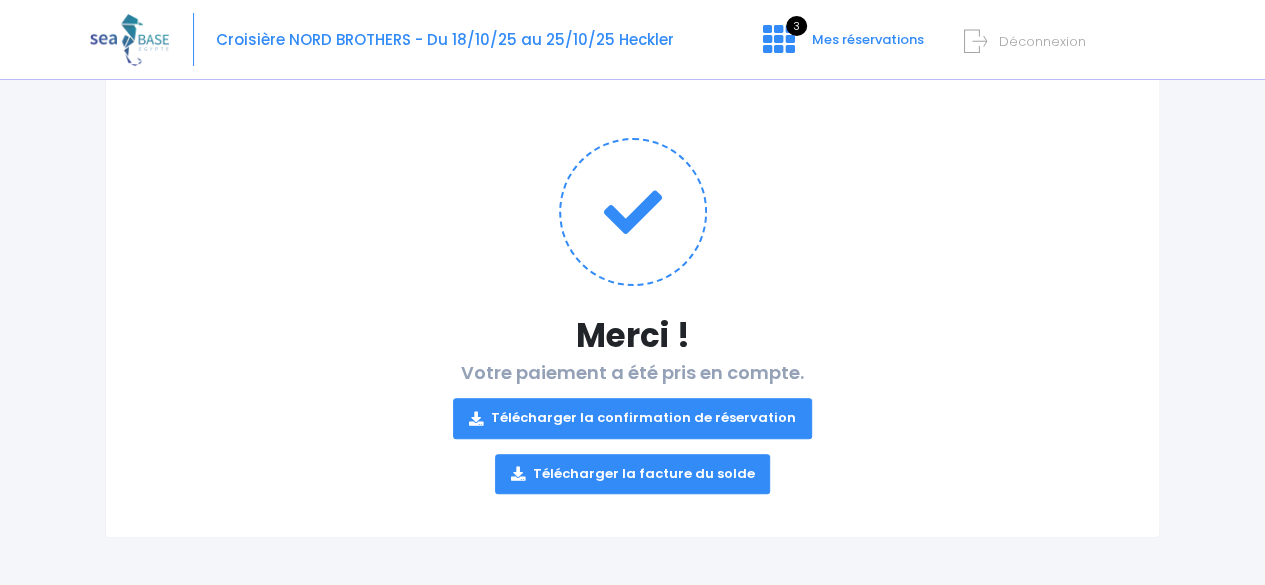click on "Télécharger la confirmation de réservation" at bounding box center (632, 418) 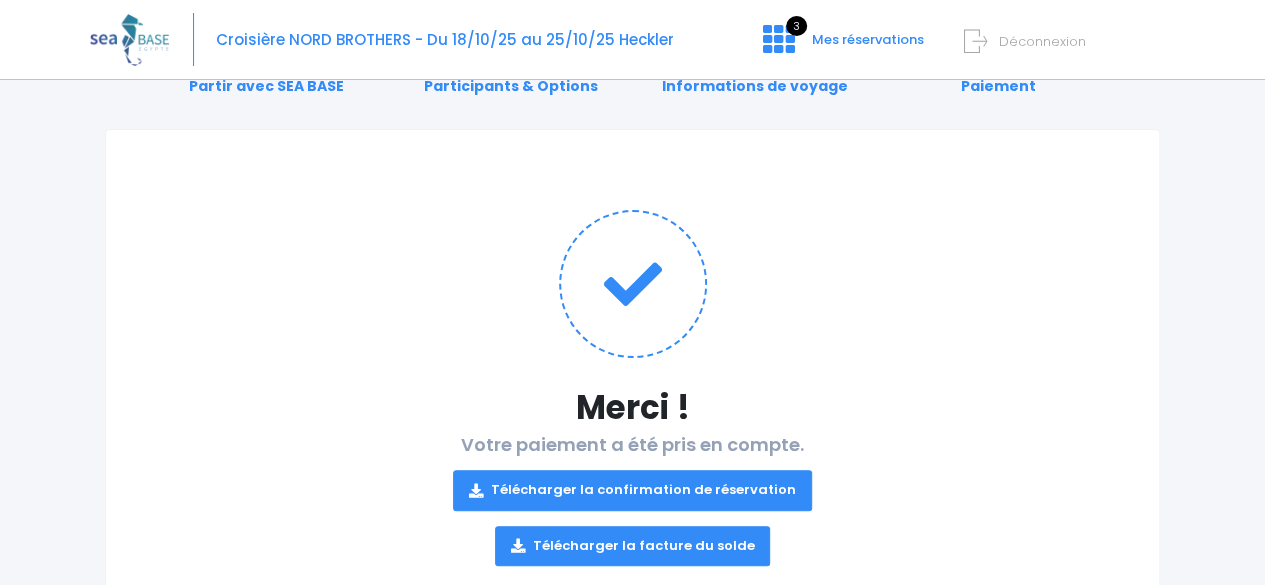 scroll, scrollTop: 164, scrollLeft: 0, axis: vertical 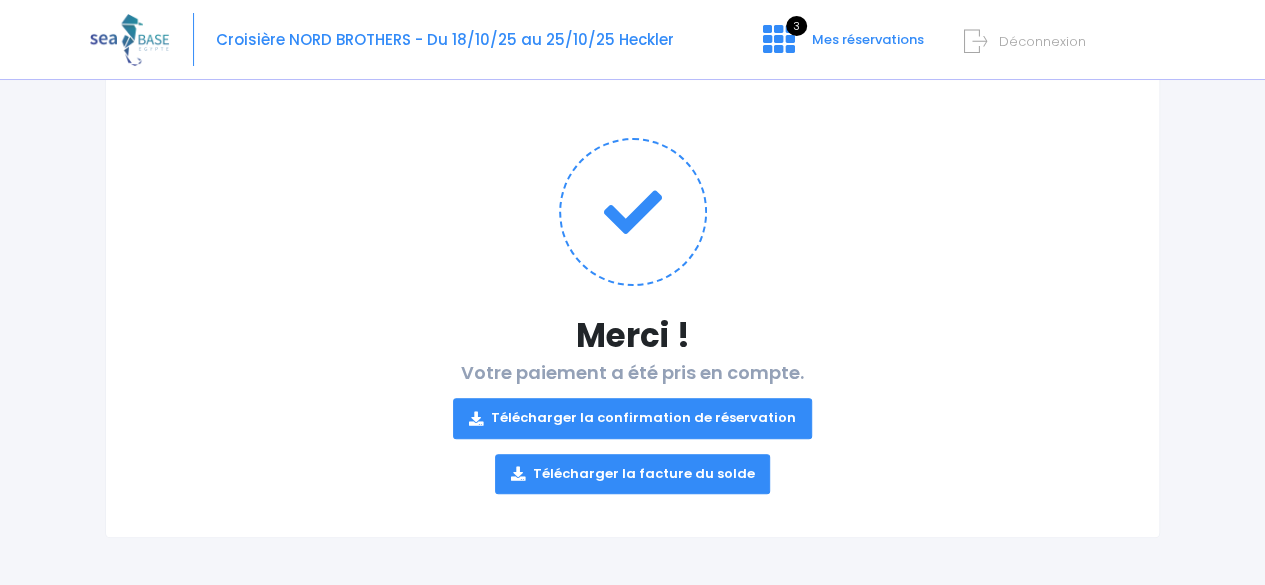 click on "Télécharger la confirmation de réservation" at bounding box center (632, 418) 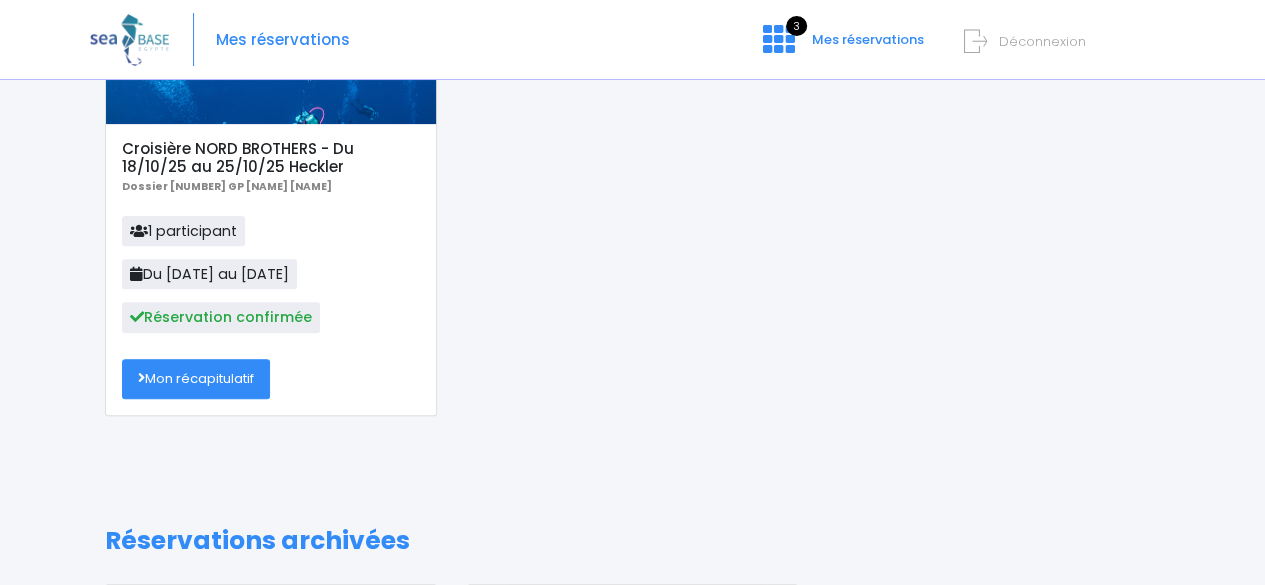 scroll, scrollTop: 260, scrollLeft: 0, axis: vertical 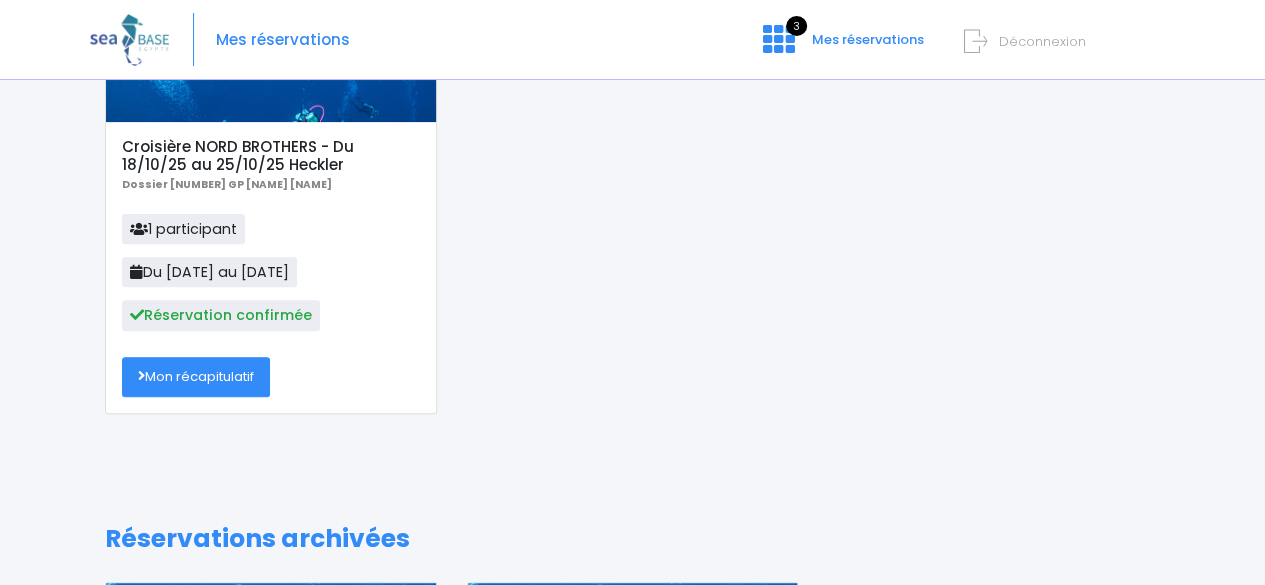 click on "Mon récapitulatif" at bounding box center [196, 377] 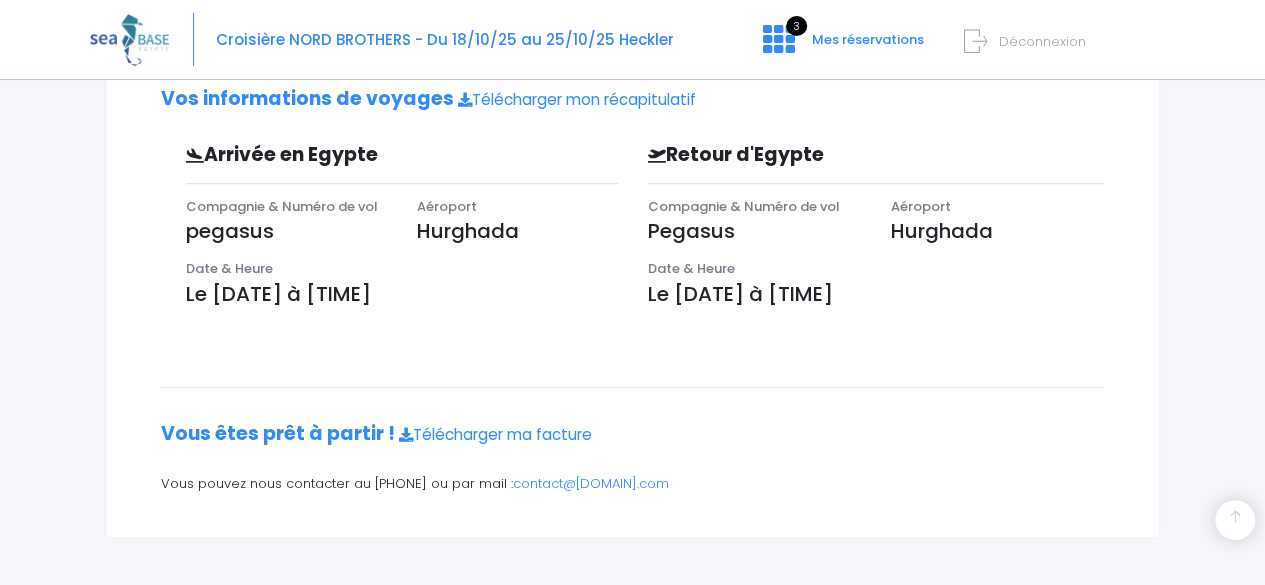 scroll, scrollTop: 566, scrollLeft: 0, axis: vertical 